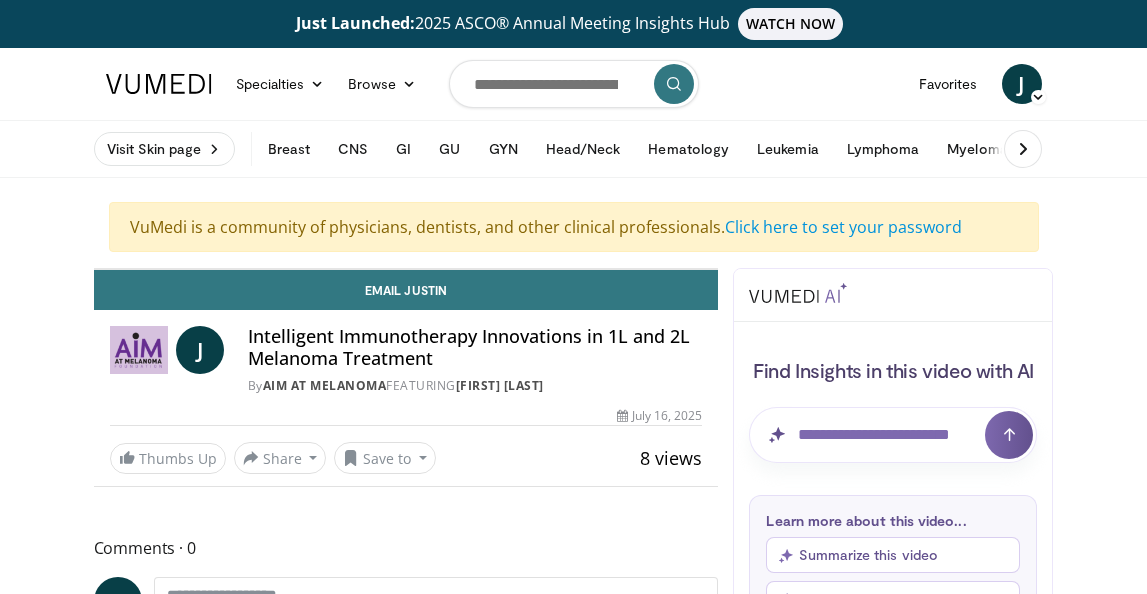 scroll, scrollTop: 0, scrollLeft: 0, axis: both 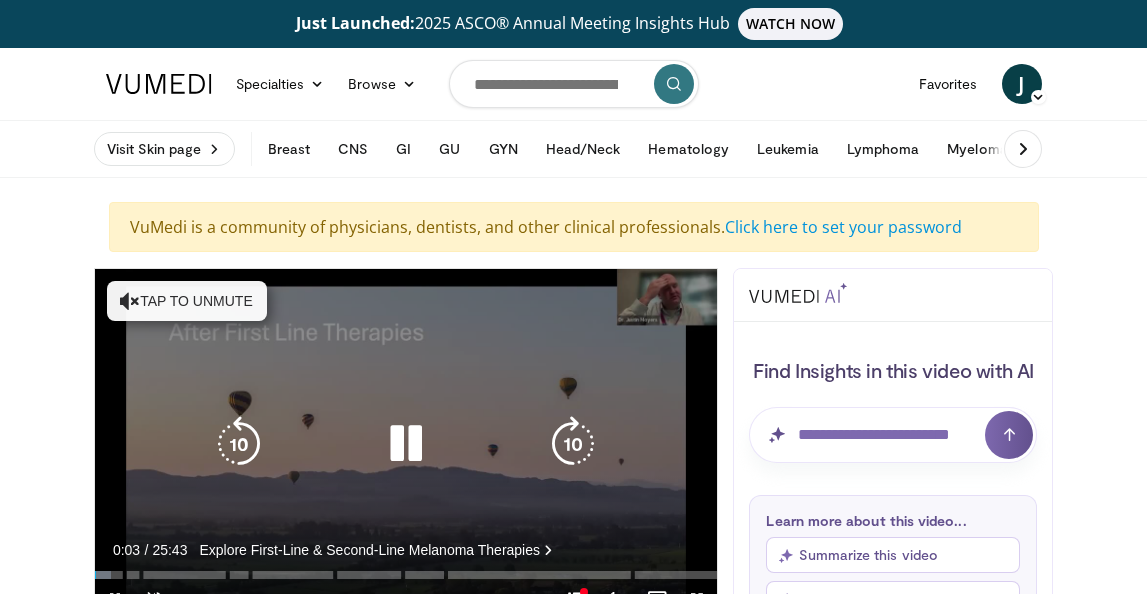 click at bounding box center [130, 301] 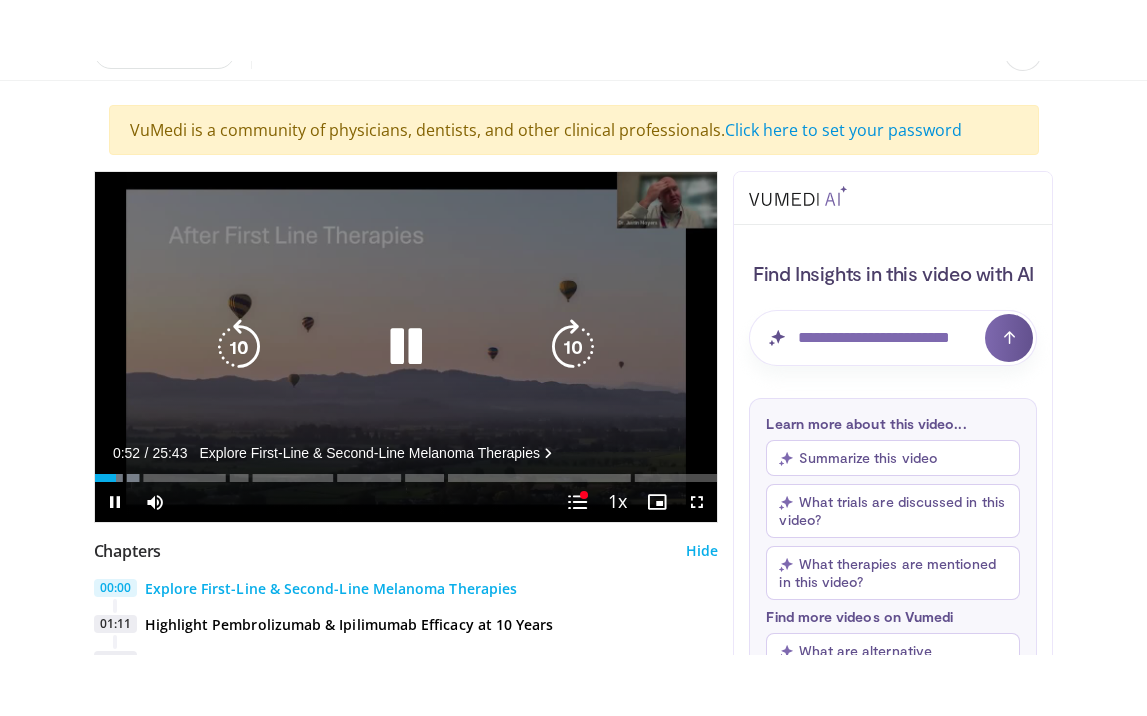 scroll, scrollTop: 168, scrollLeft: 0, axis: vertical 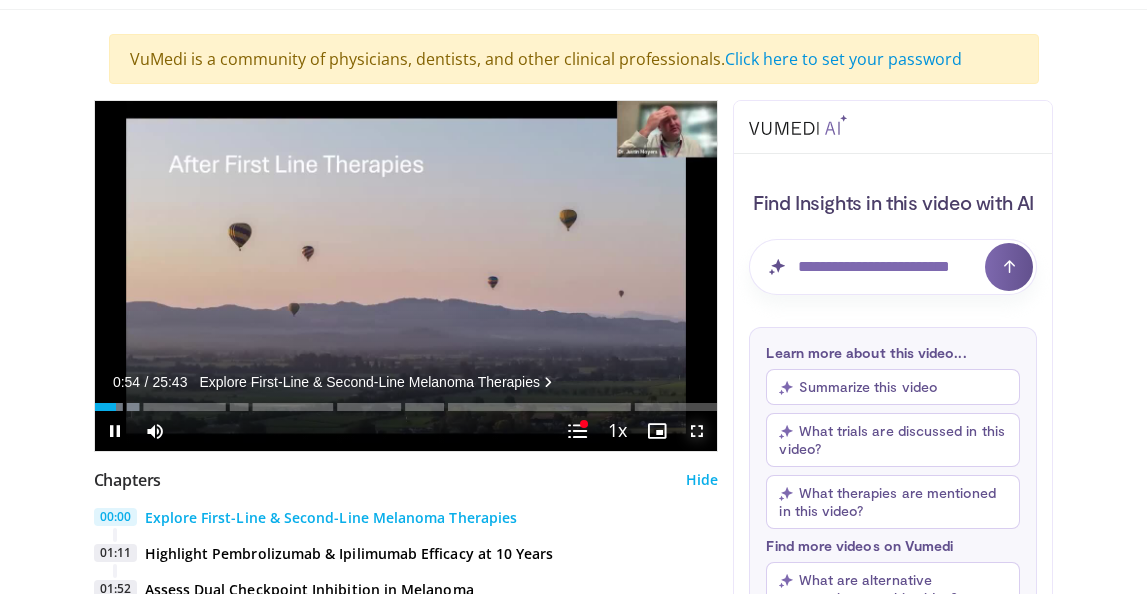 click at bounding box center [697, 431] 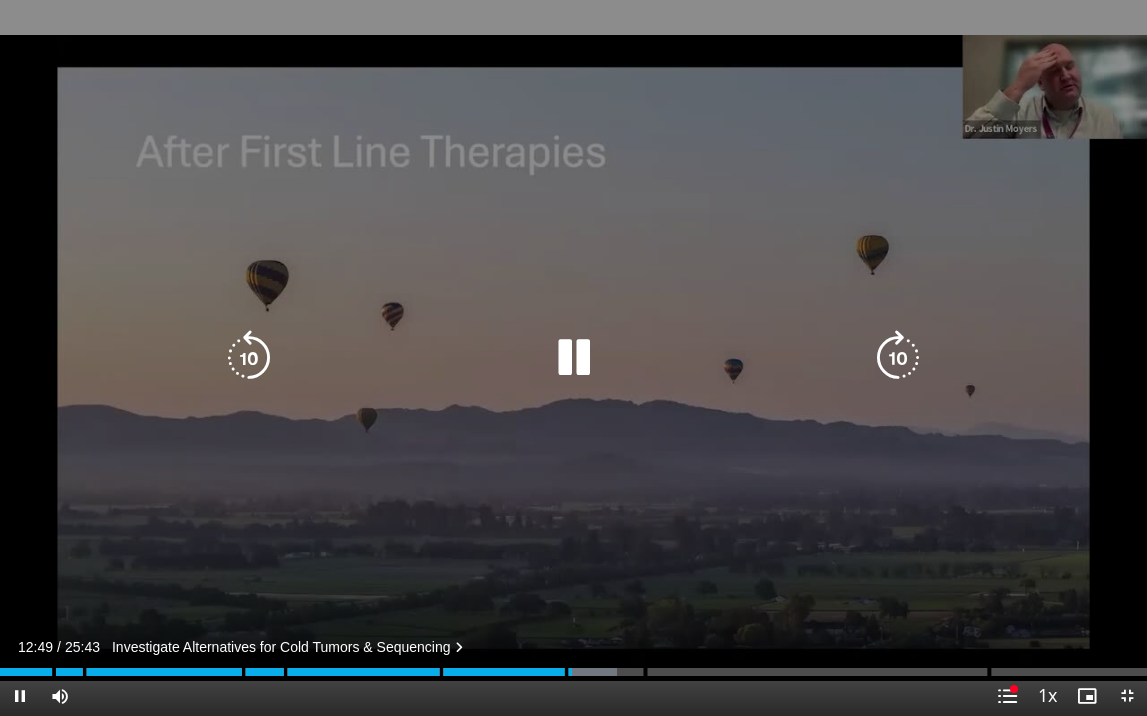 click at bounding box center [898, 358] 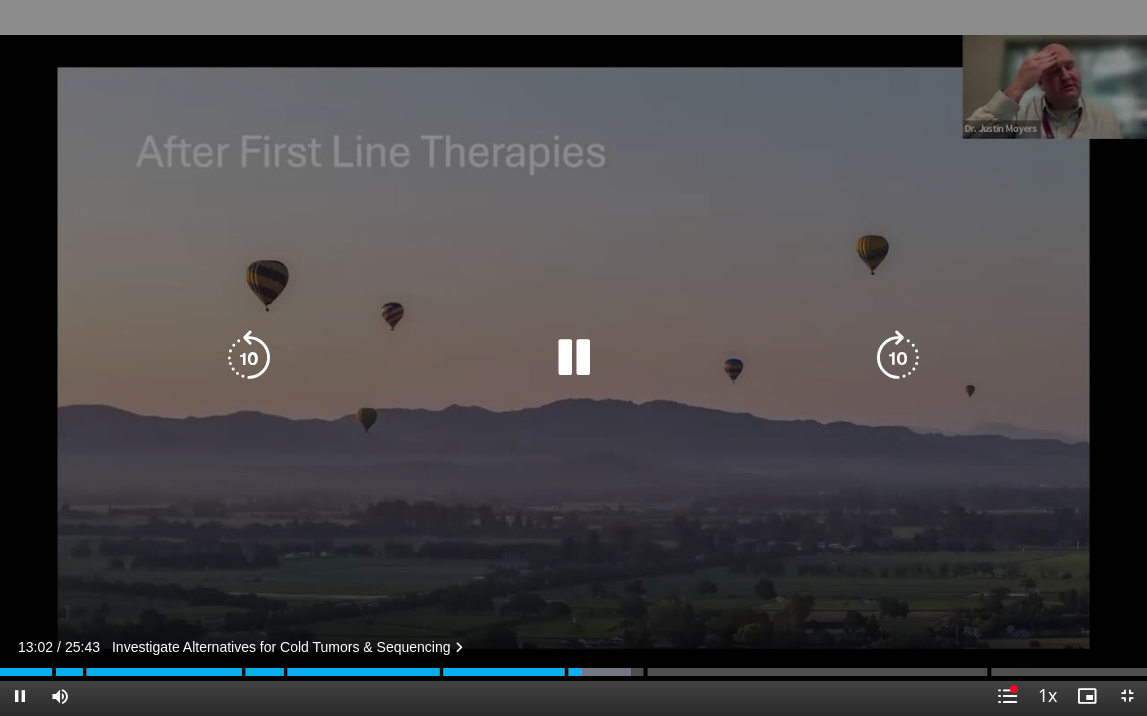 click at bounding box center (898, 358) 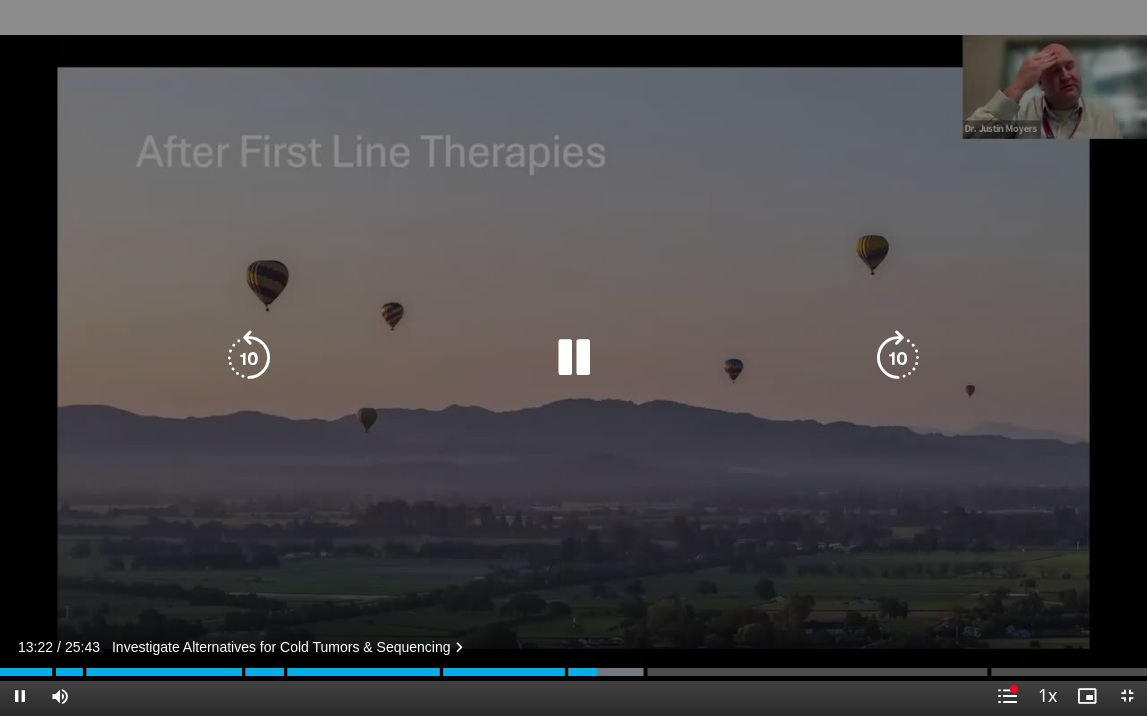 click at bounding box center (898, 358) 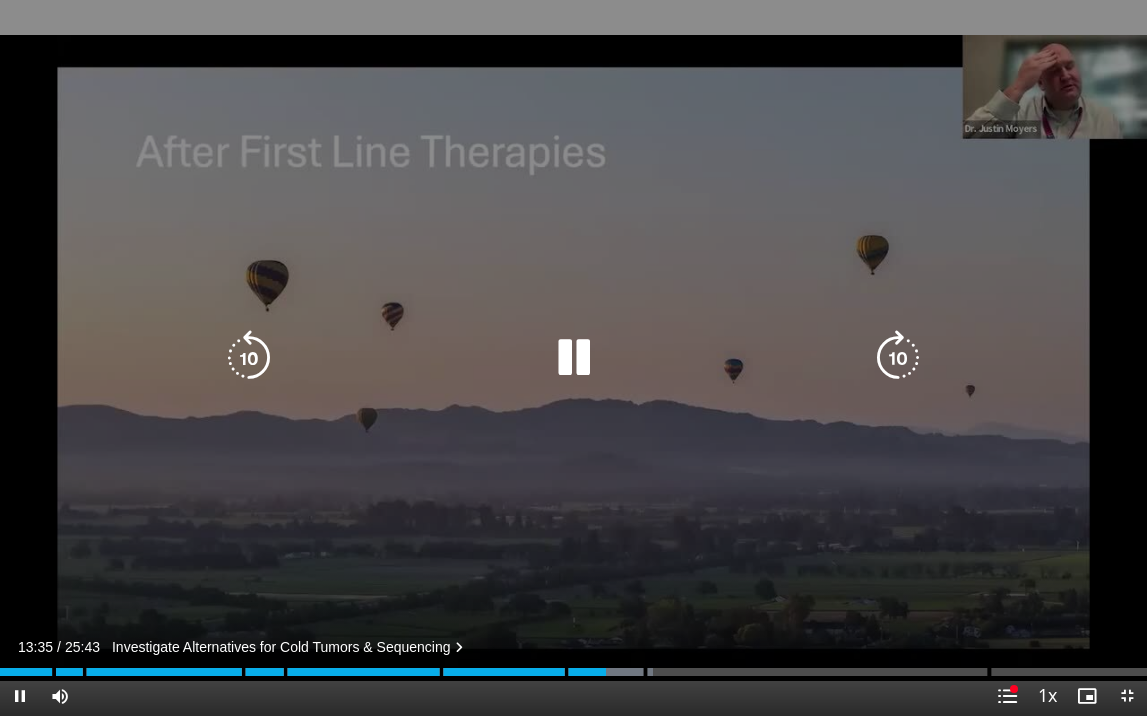 click at bounding box center (898, 358) 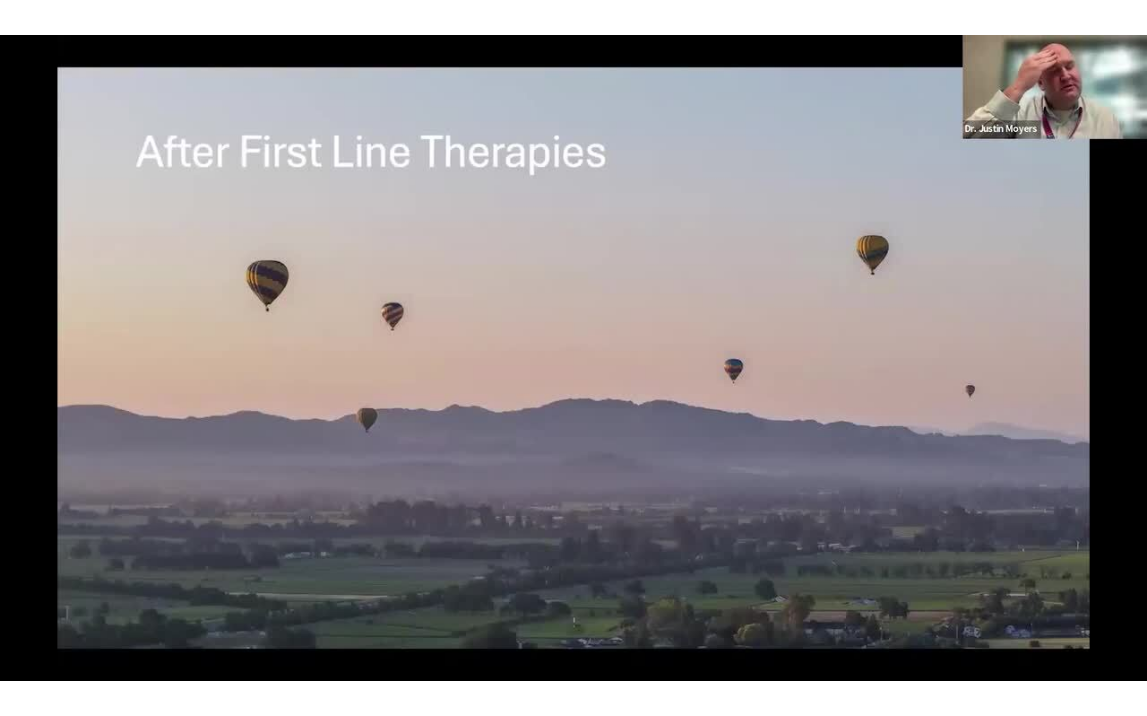 type 